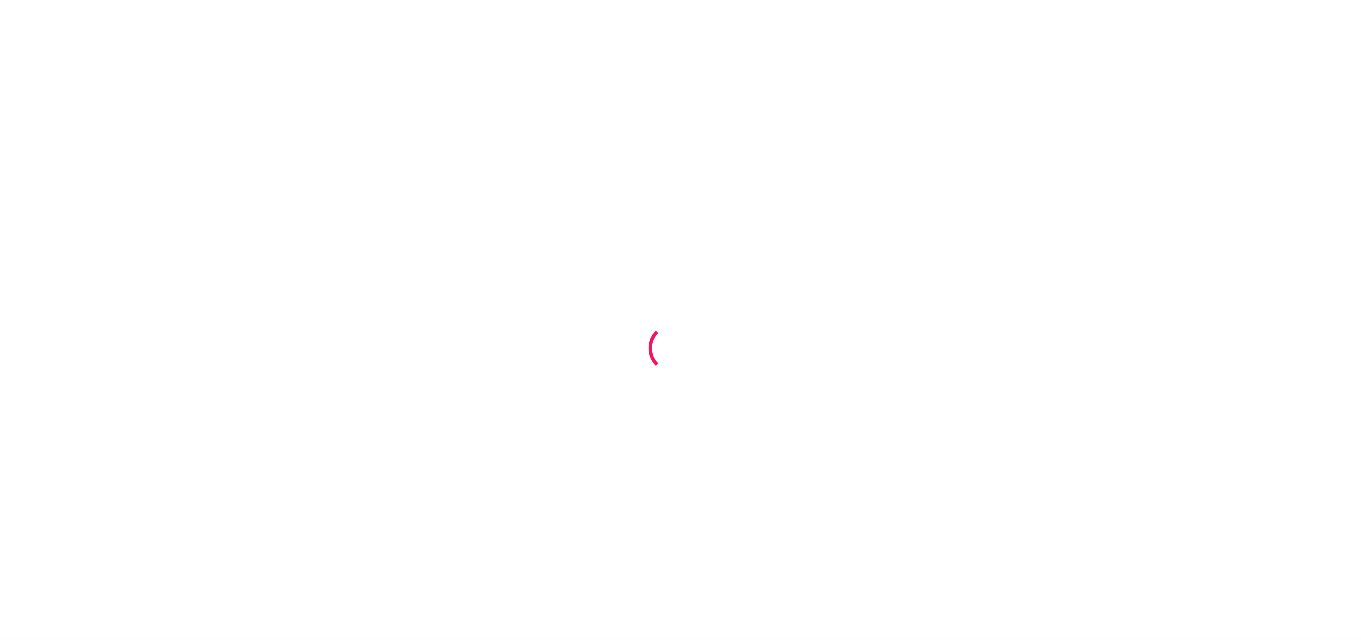 scroll, scrollTop: 0, scrollLeft: 0, axis: both 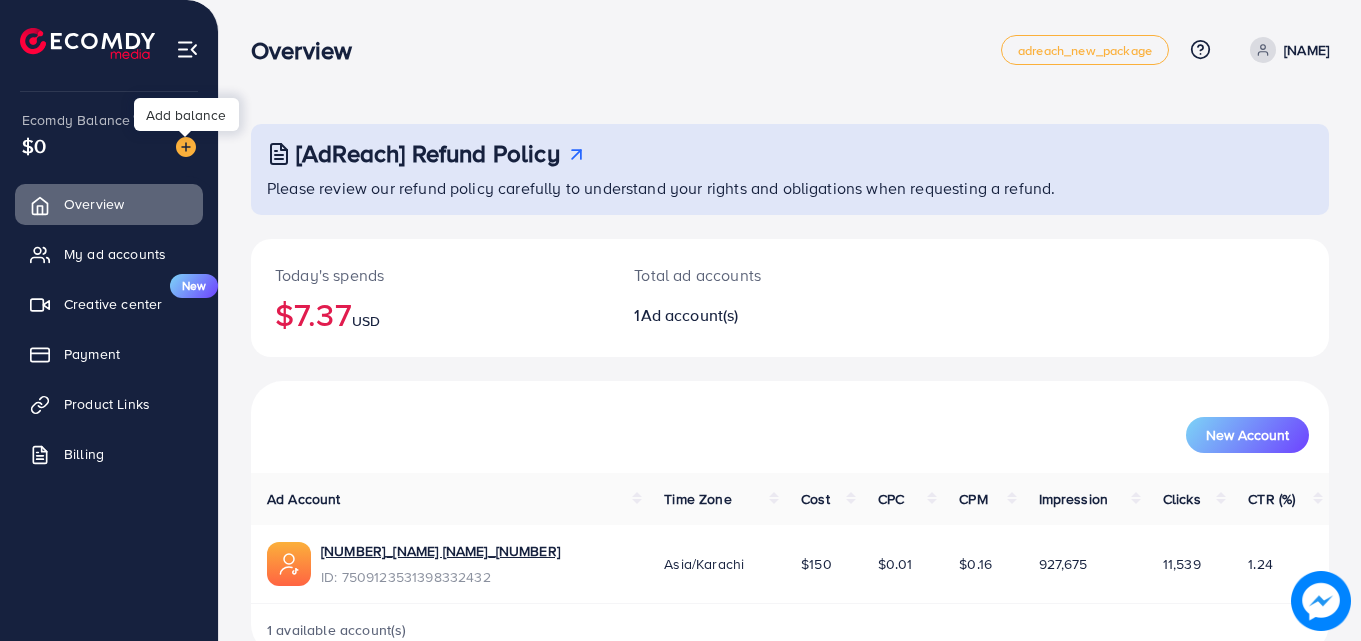 click at bounding box center (186, 147) 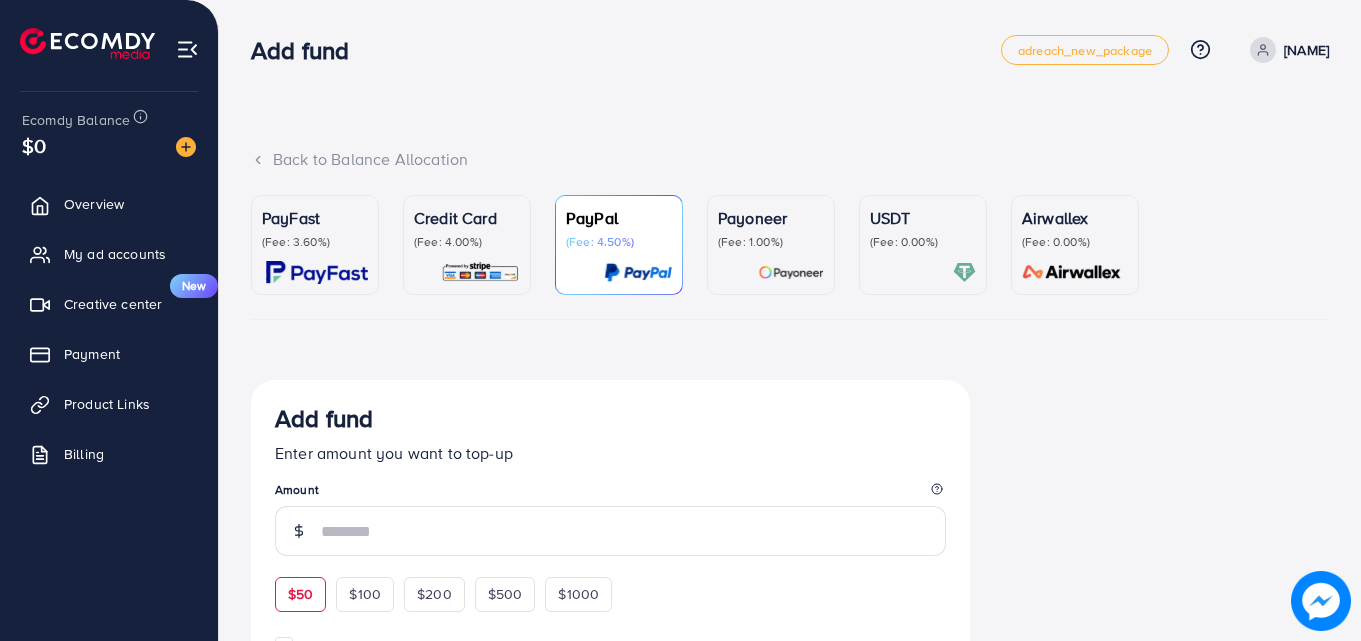 click on "$50" at bounding box center (300, 594) 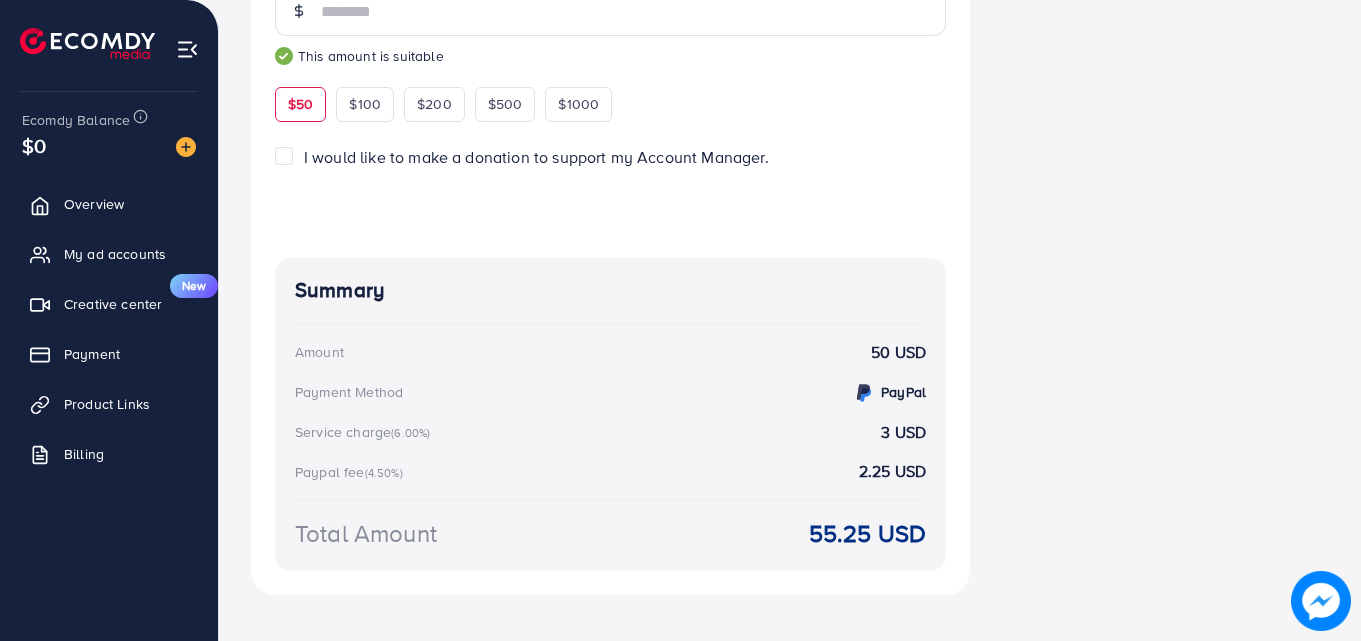 scroll, scrollTop: 546, scrollLeft: 0, axis: vertical 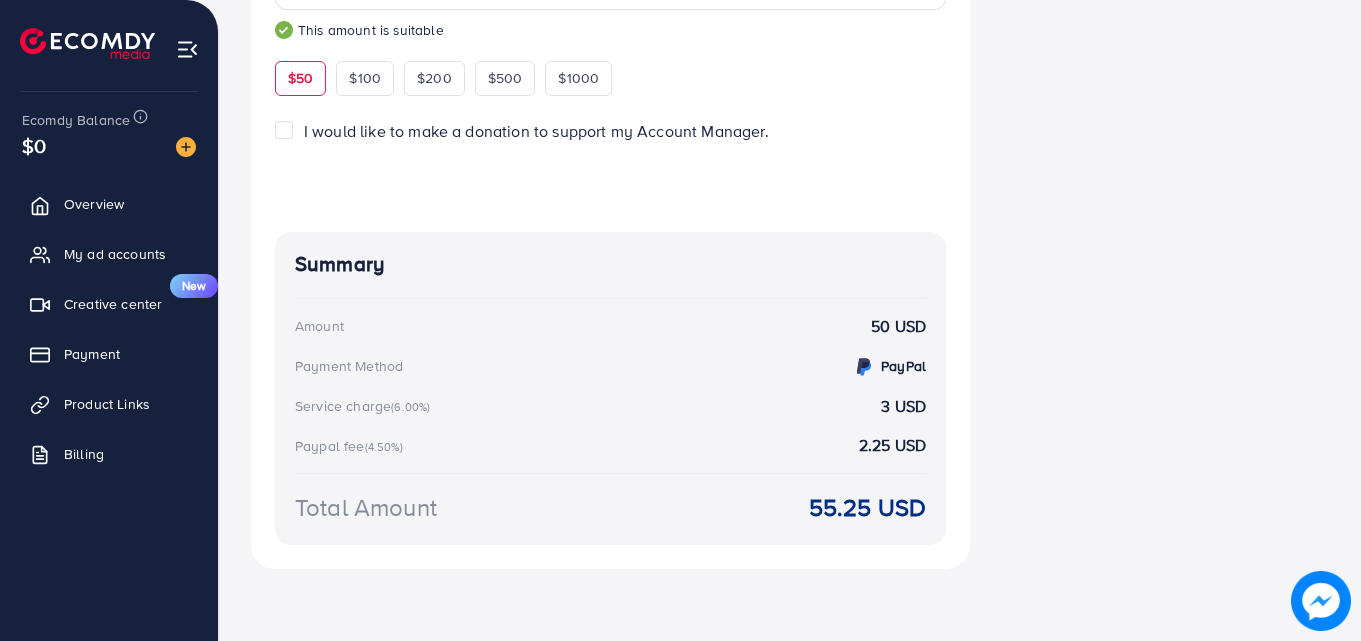 click on "Add fund   Enter amount you want to top-up  Amount **  This amount is suitable  $50 $100 $200 $500 $1000 I would like to make a donation to support my Account Manager. 5% 10% 15% 20%  Summary   Amount   50 USD   Payment Method   PayPal   Service charge   (6.00%)  3 USD  Paypal fee   (4.50%)  2.25 USD  Total Amount   55.25 USD   If you have any problem, please contact us by   Messenger" at bounding box center [610, 221] 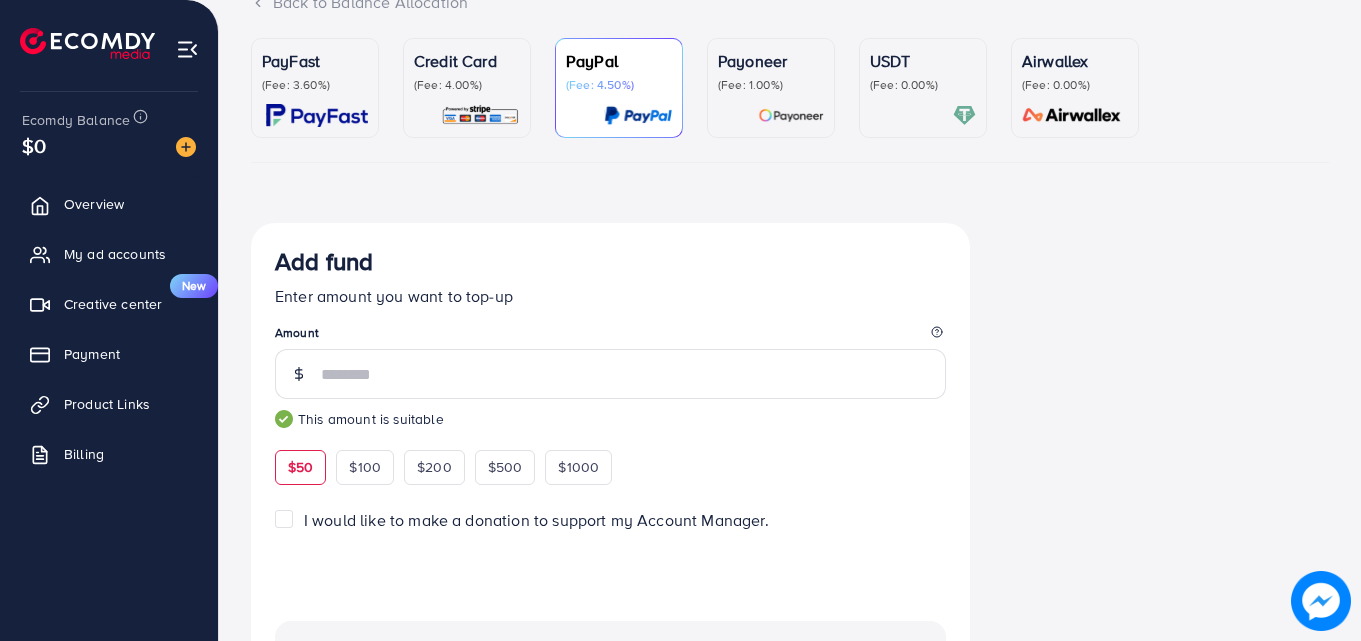 scroll, scrollTop: 146, scrollLeft: 0, axis: vertical 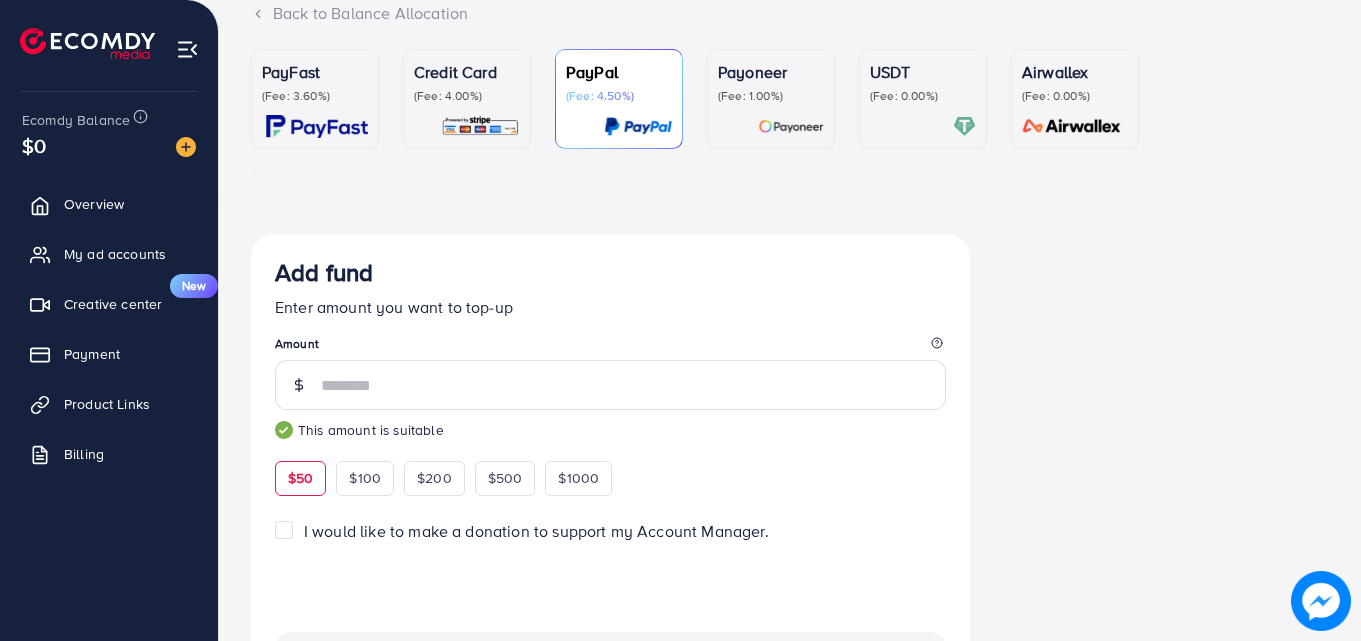 click on "(Fee: 3.60%)" at bounding box center [315, 96] 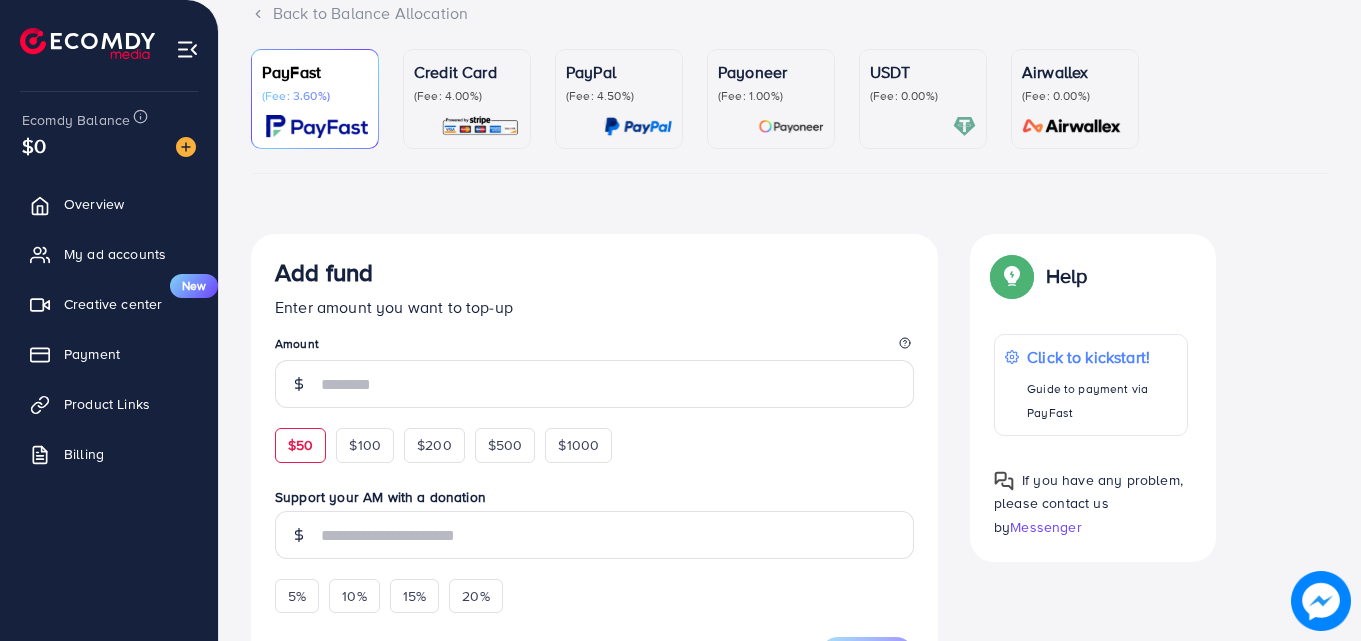 click on "$50" at bounding box center [300, 445] 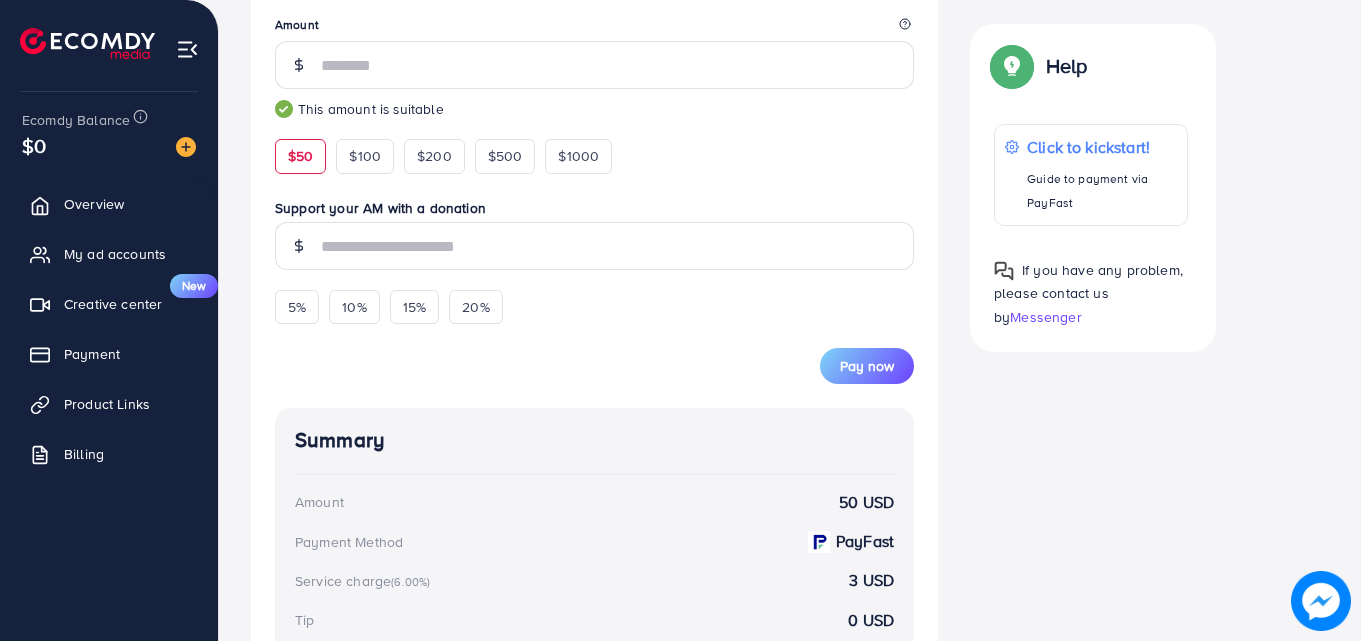scroll, scrollTop: 462, scrollLeft: 0, axis: vertical 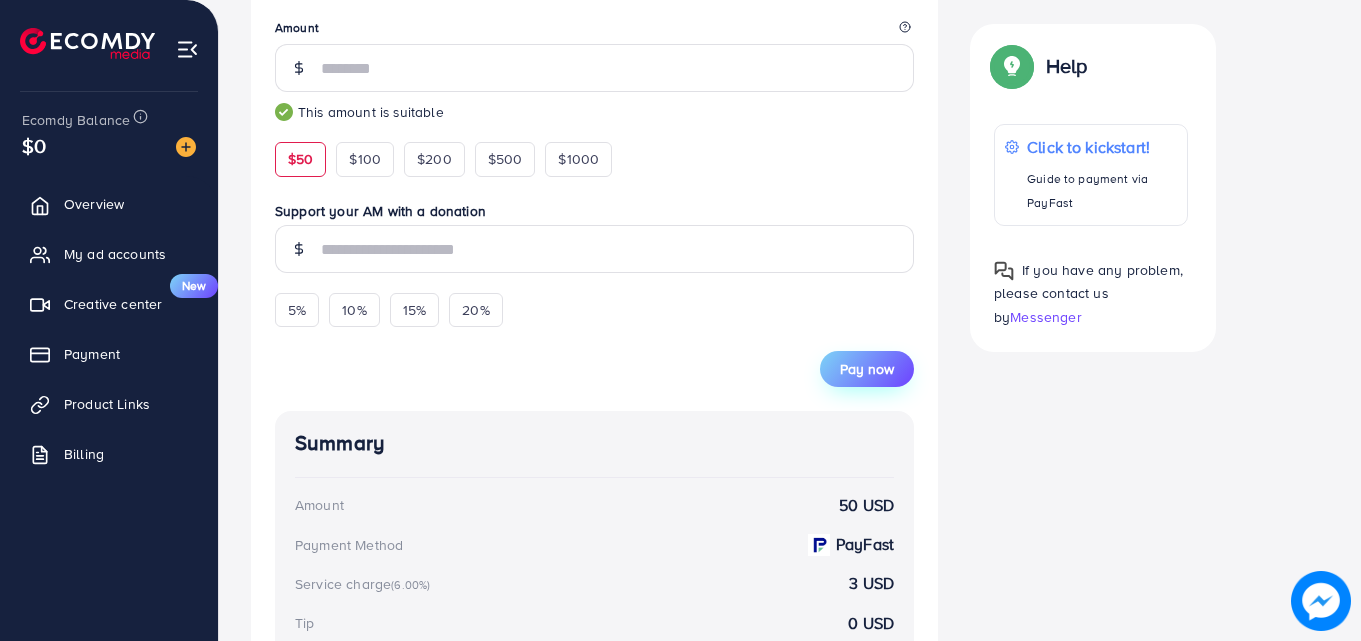 click on "Pay now" at bounding box center [867, 369] 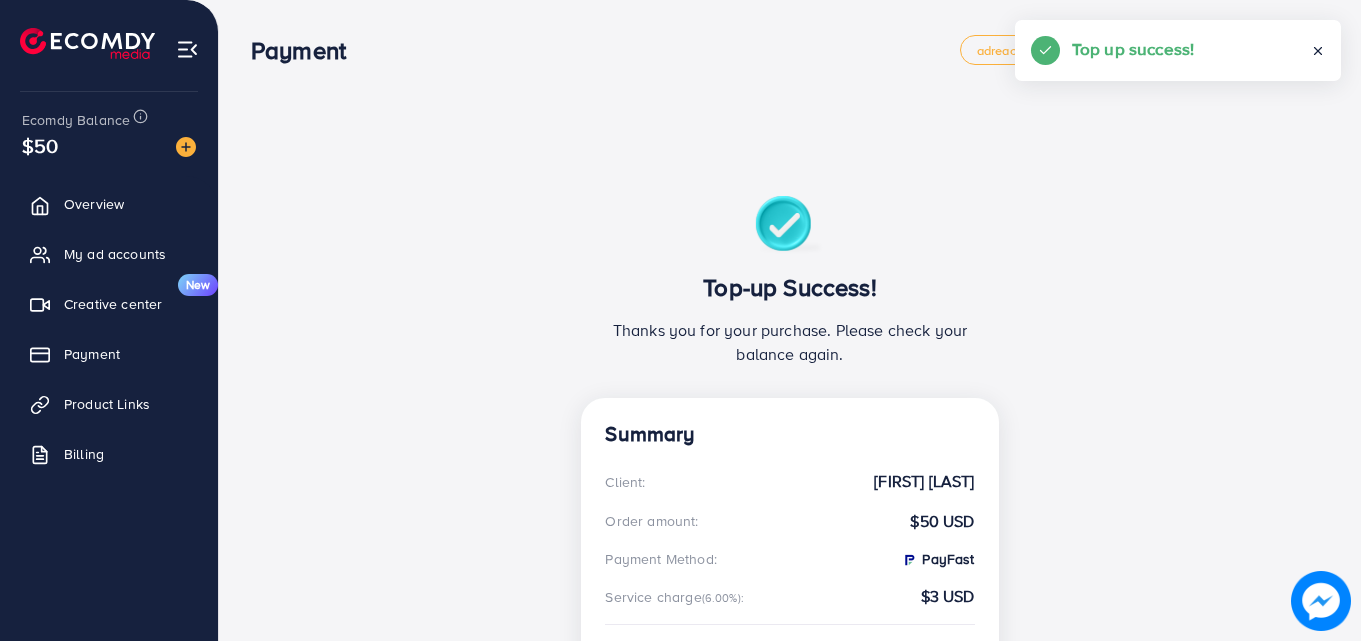 scroll, scrollTop: 0, scrollLeft: 0, axis: both 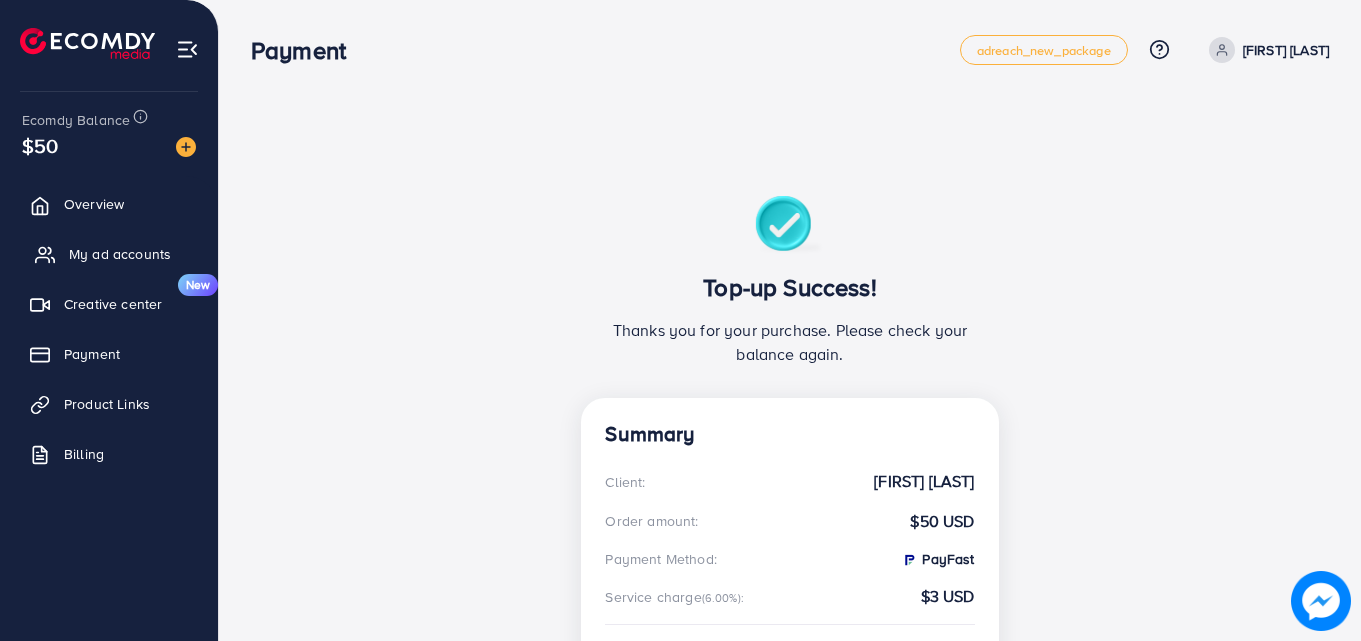 click on "My ad accounts" at bounding box center (109, 254) 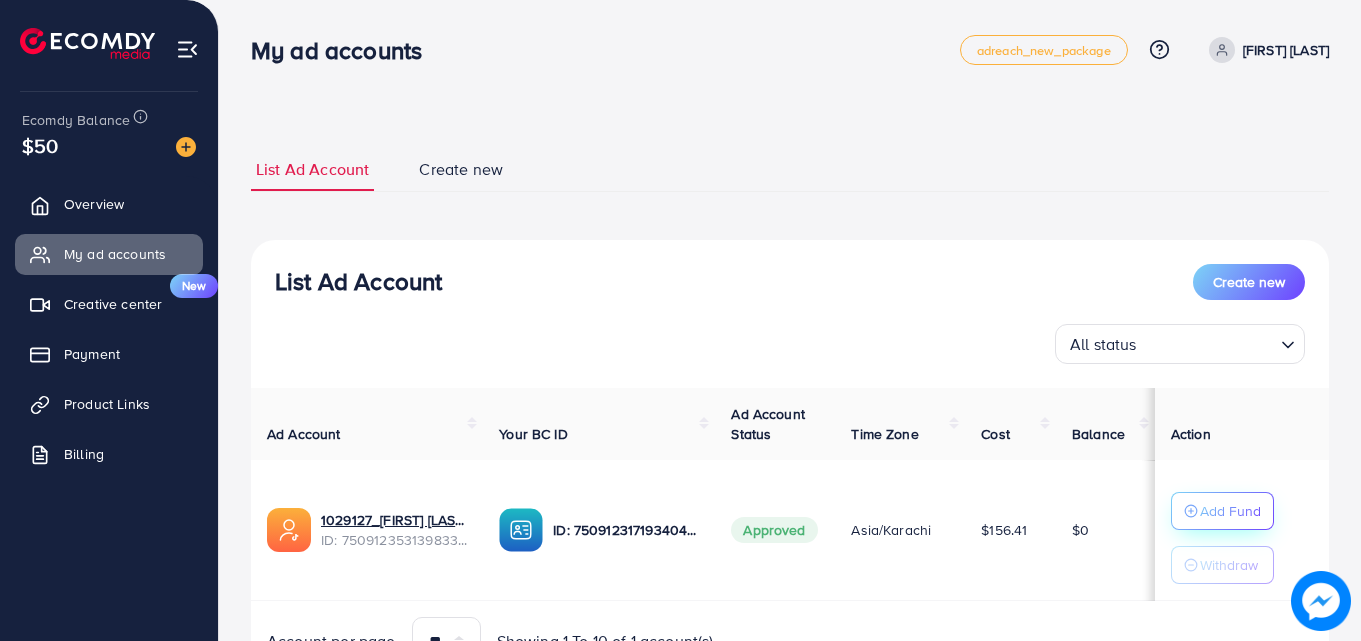 click 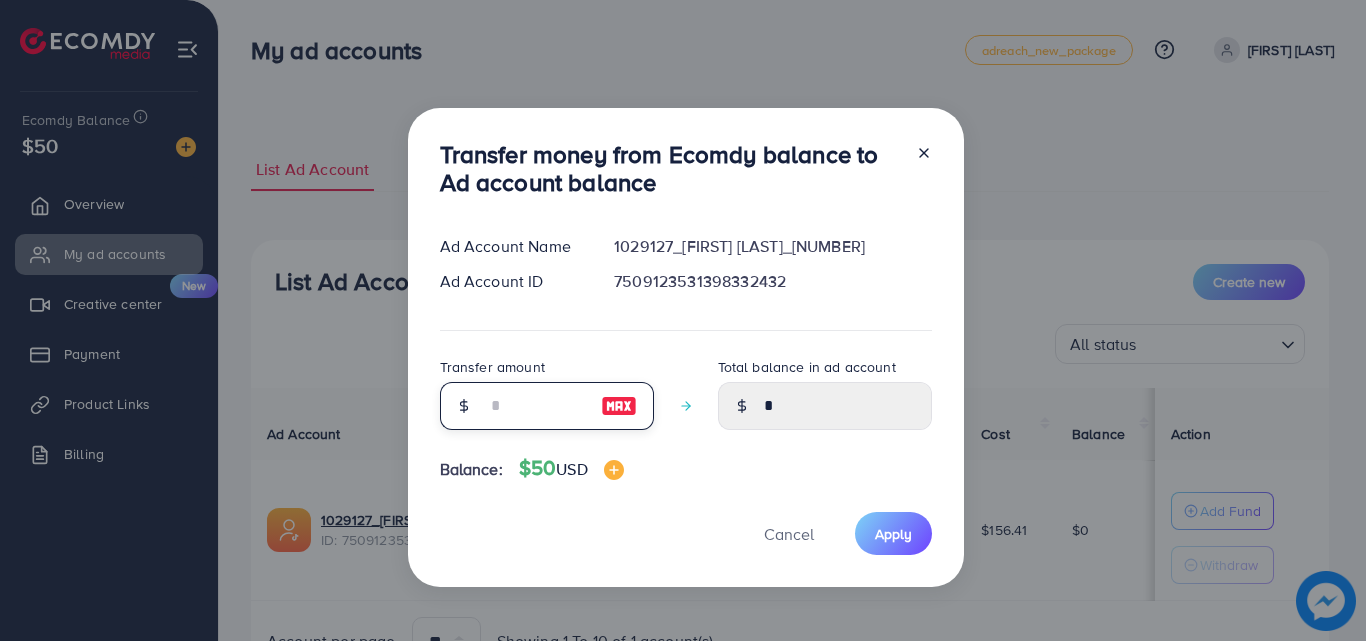 click at bounding box center (536, 406) 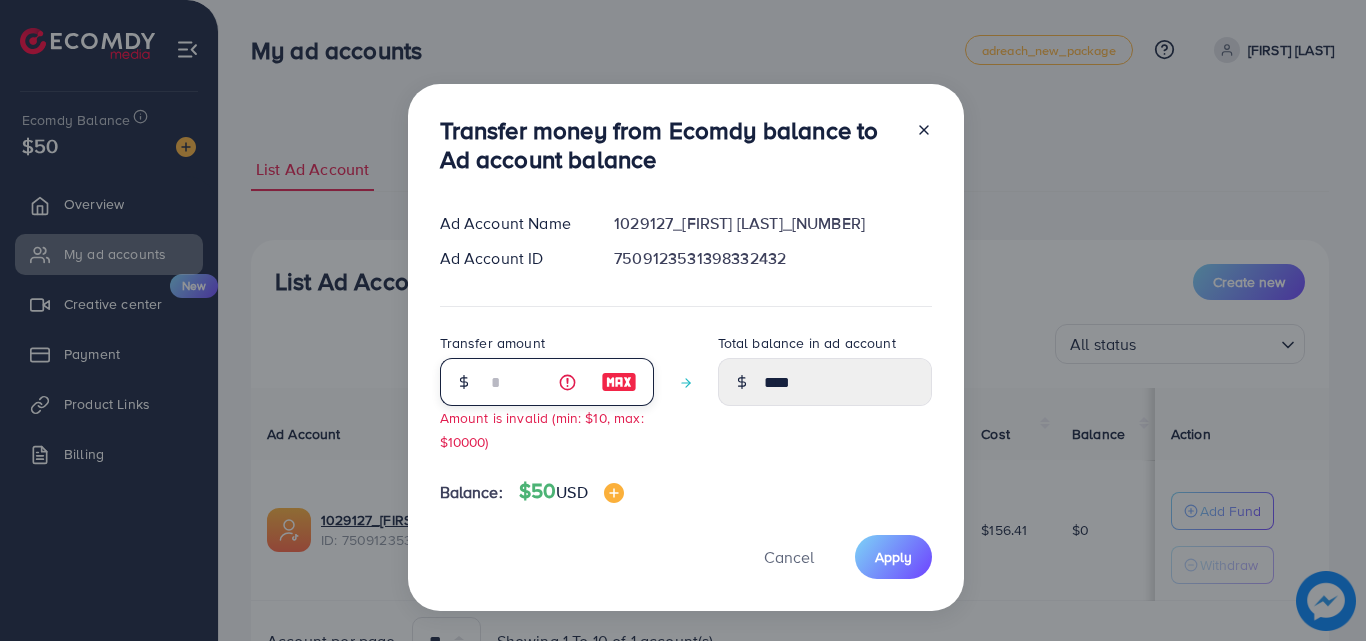 type on "**" 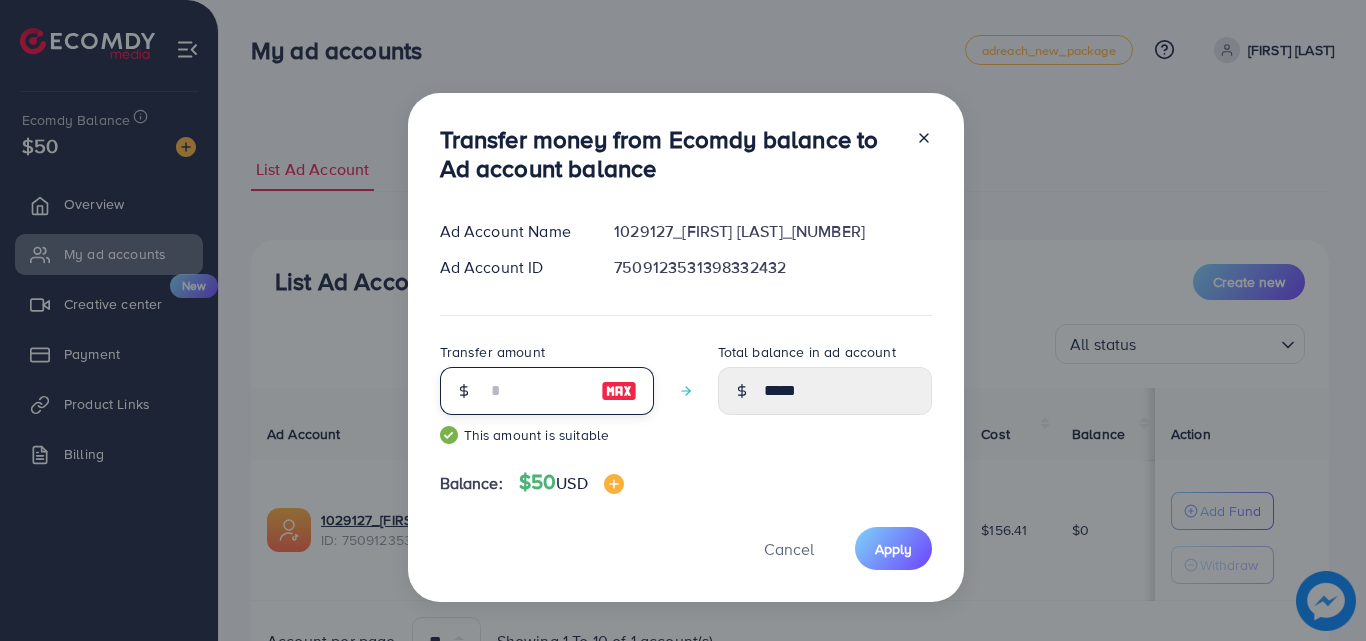 type on "**" 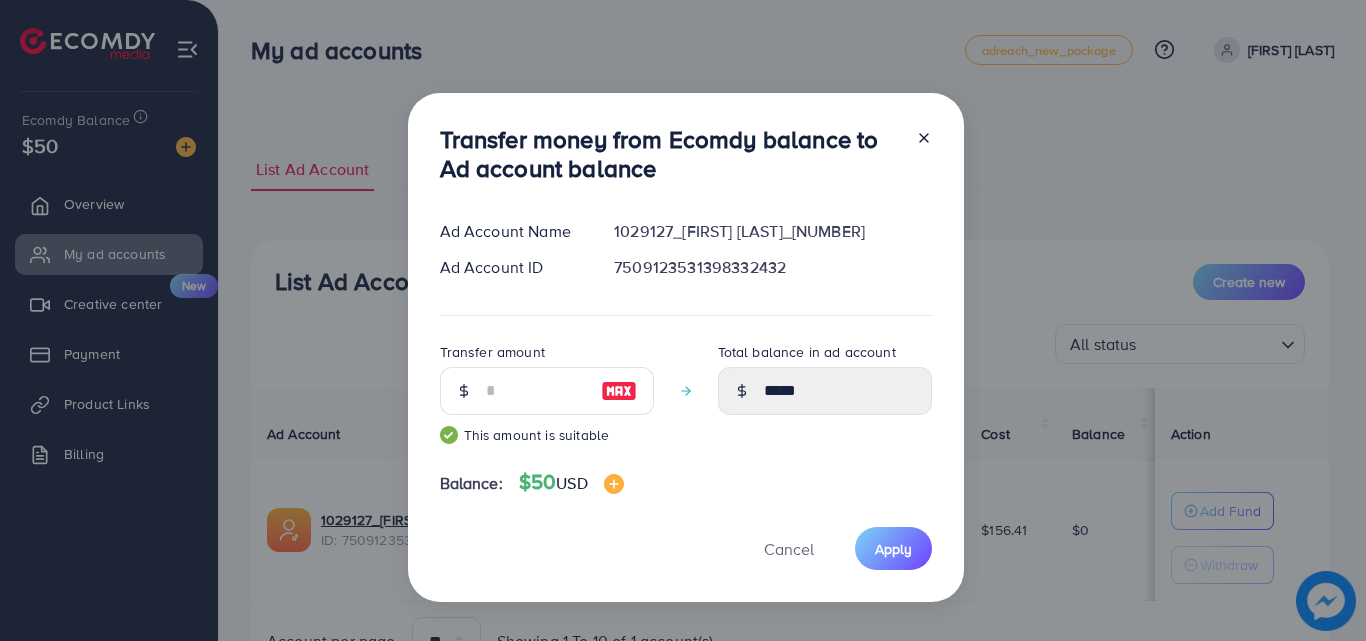 click on "Transfer money from Ecomdy balance to Ad account balance   Ad Account Name   1029127_Sheraz Jadoon_1748354071263   Ad Account ID   7509123531398332432   Transfer amount  **  This amount is suitable   Total balance in ad account  ***** Balance:  $50  USD   Cancel   Apply" at bounding box center (683, 320) 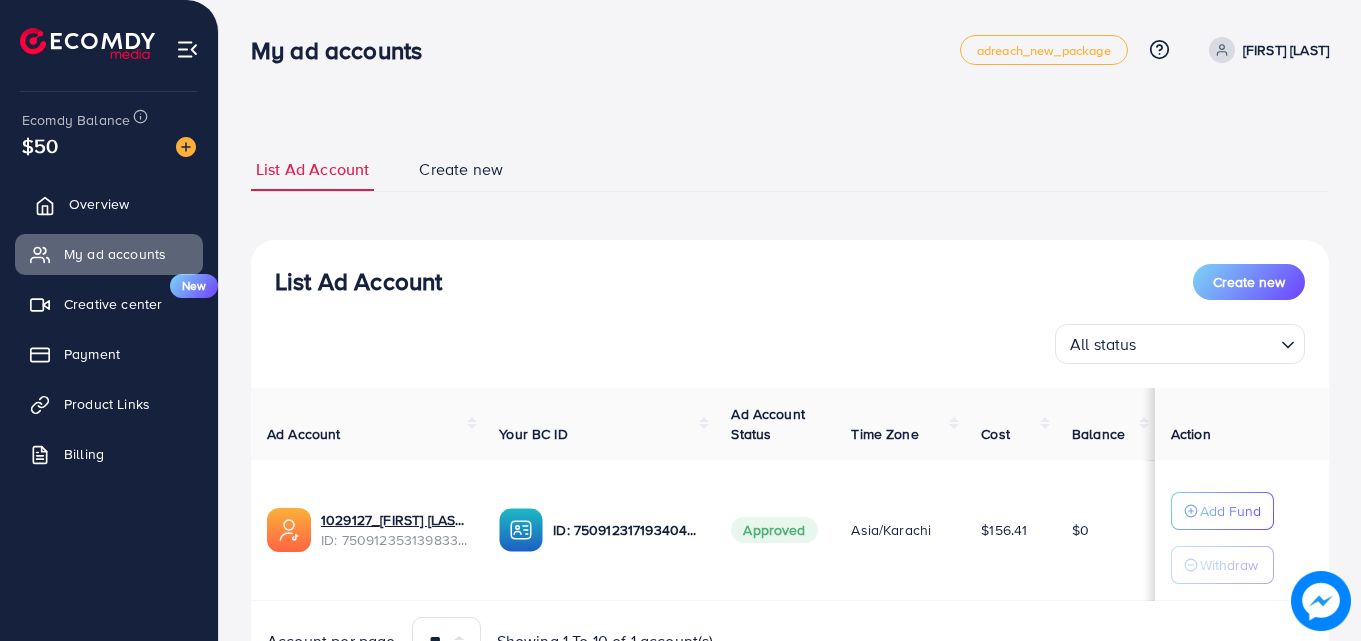 click on "Overview" at bounding box center (99, 204) 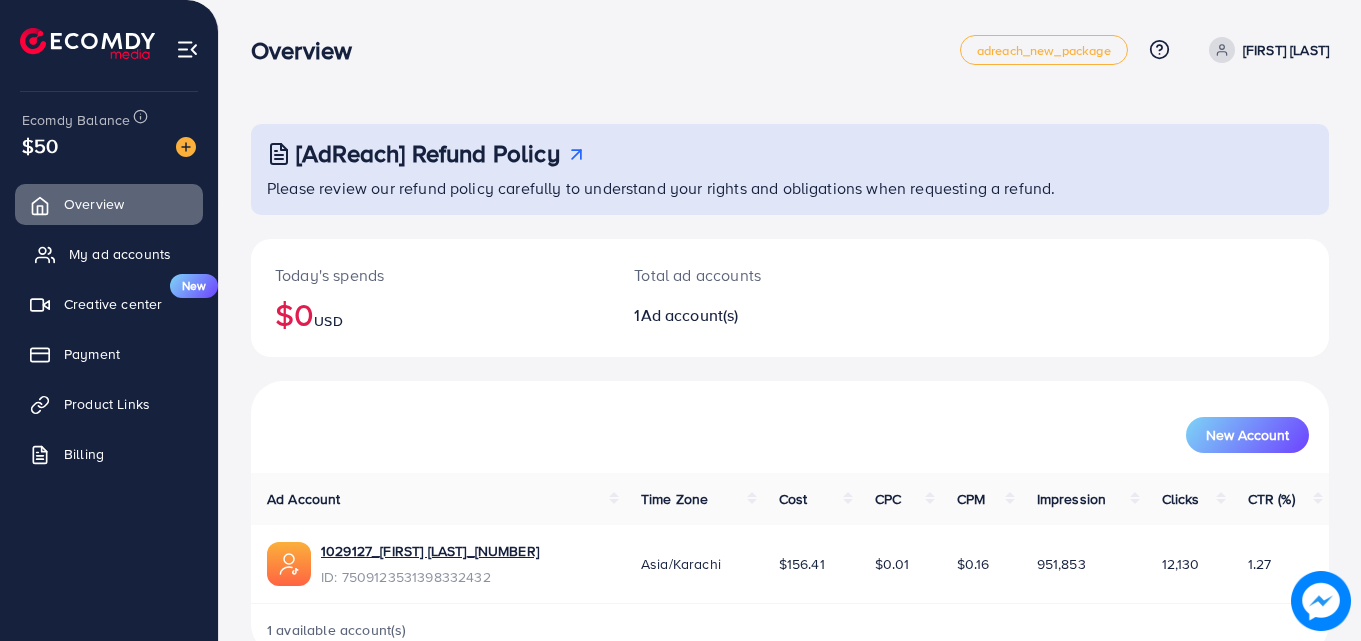 click on "My ad accounts" at bounding box center (120, 254) 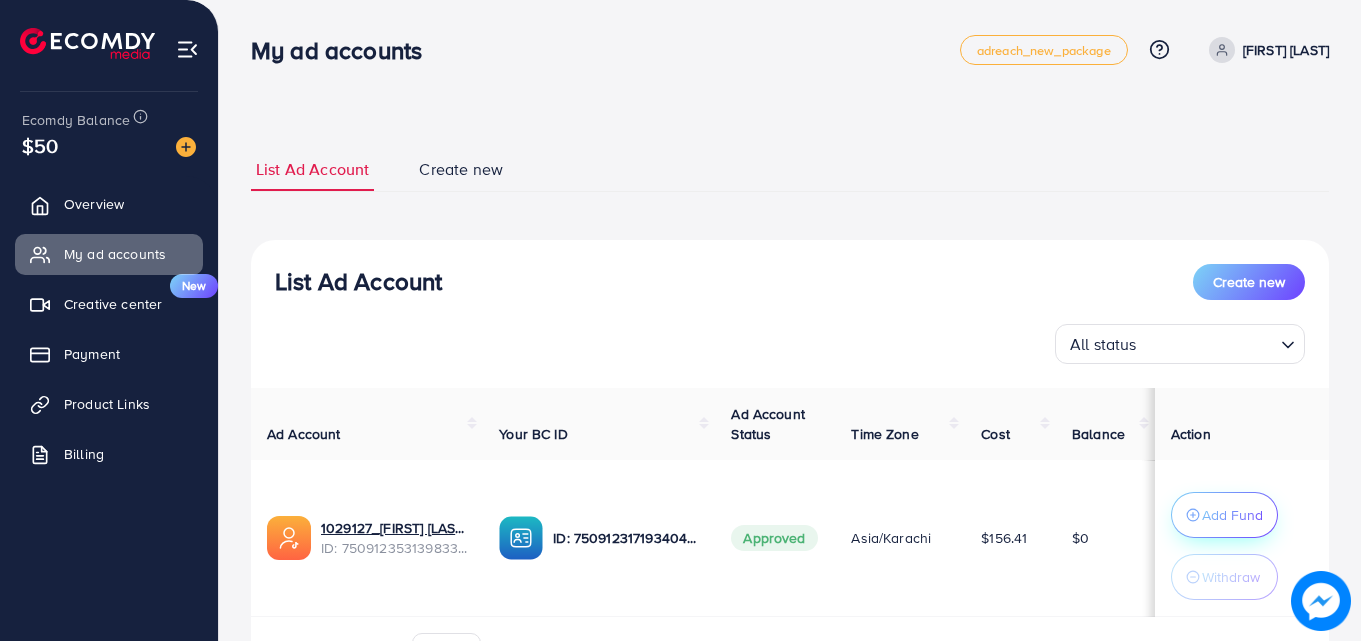 click on "Add Fund" at bounding box center (1232, 515) 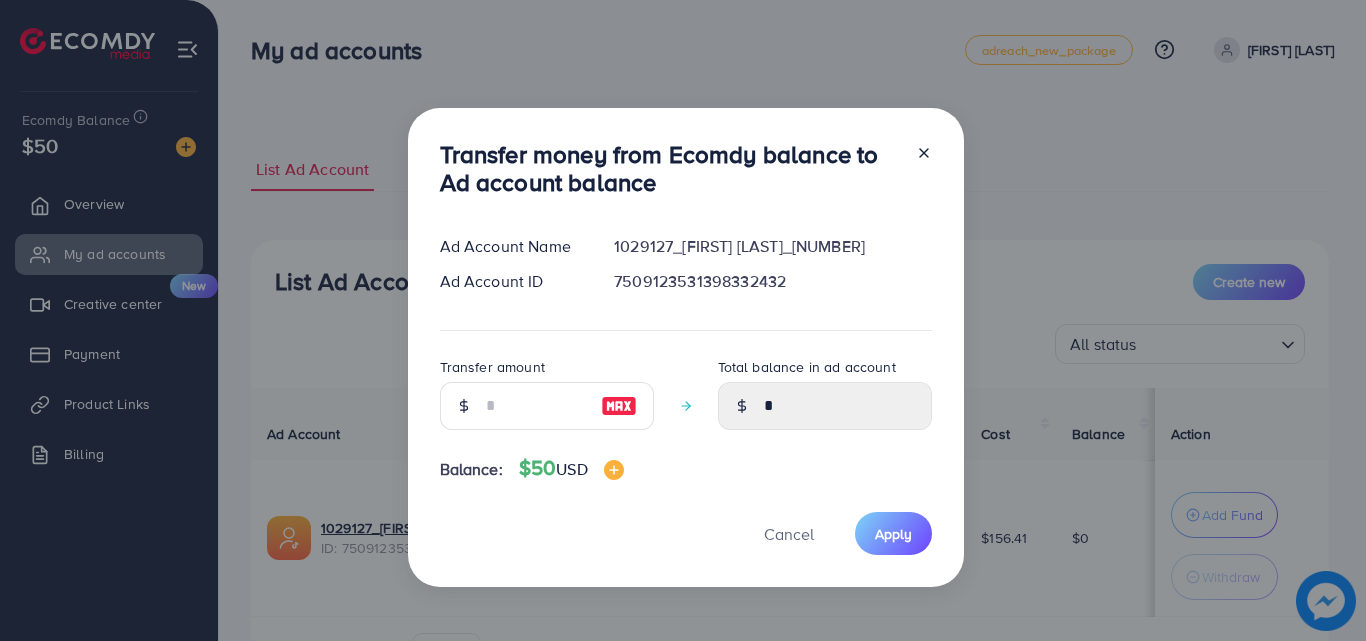 click at bounding box center [463, 406] 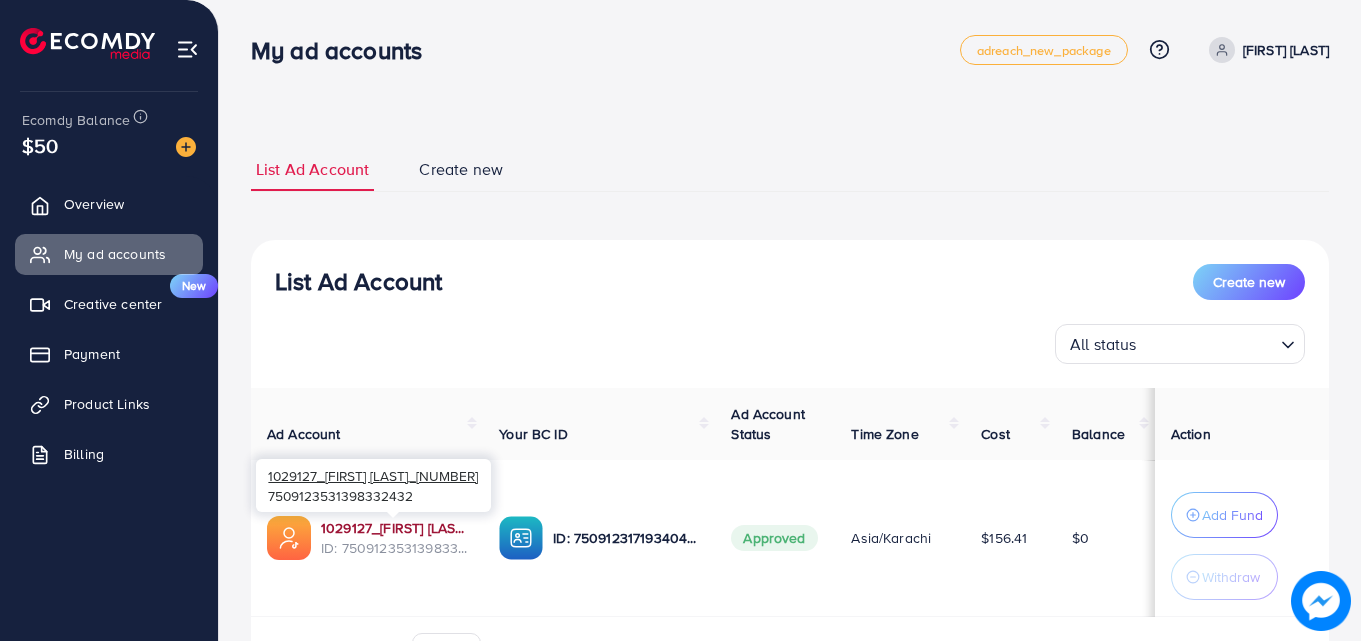 click on "[NUMBER]_[NAME] [NAME]_[NUMBER]" at bounding box center (394, 528) 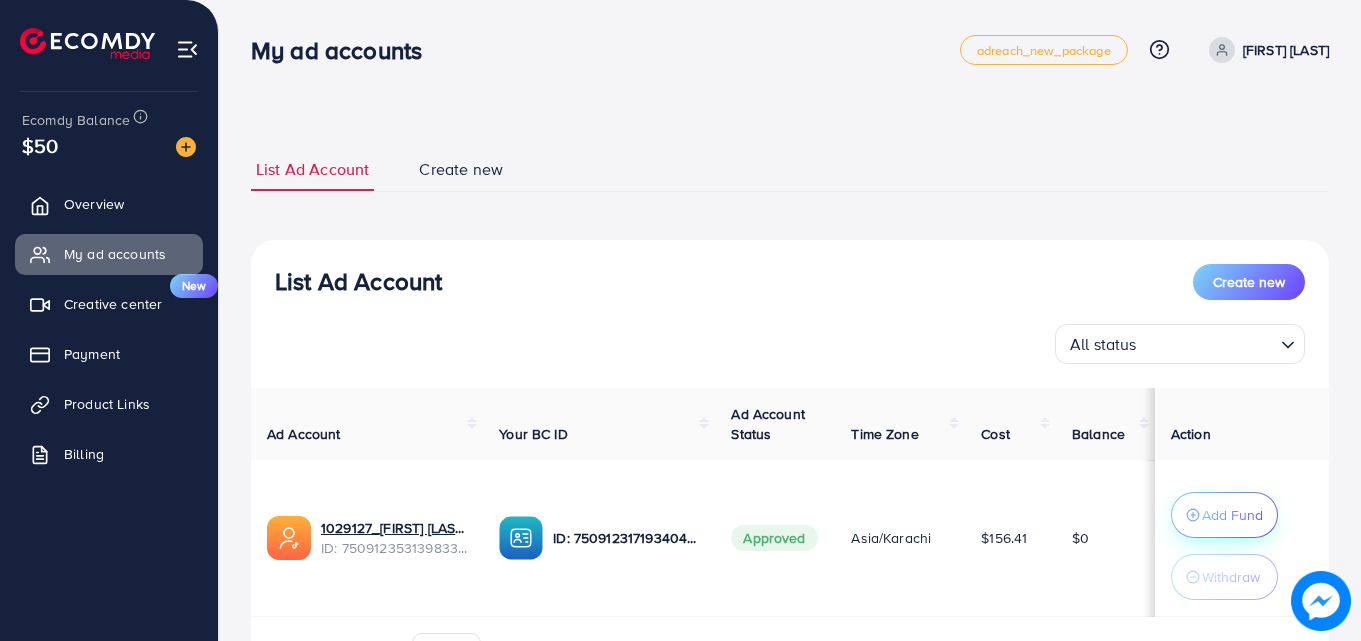 click on "Add Fund" at bounding box center (1232, 515) 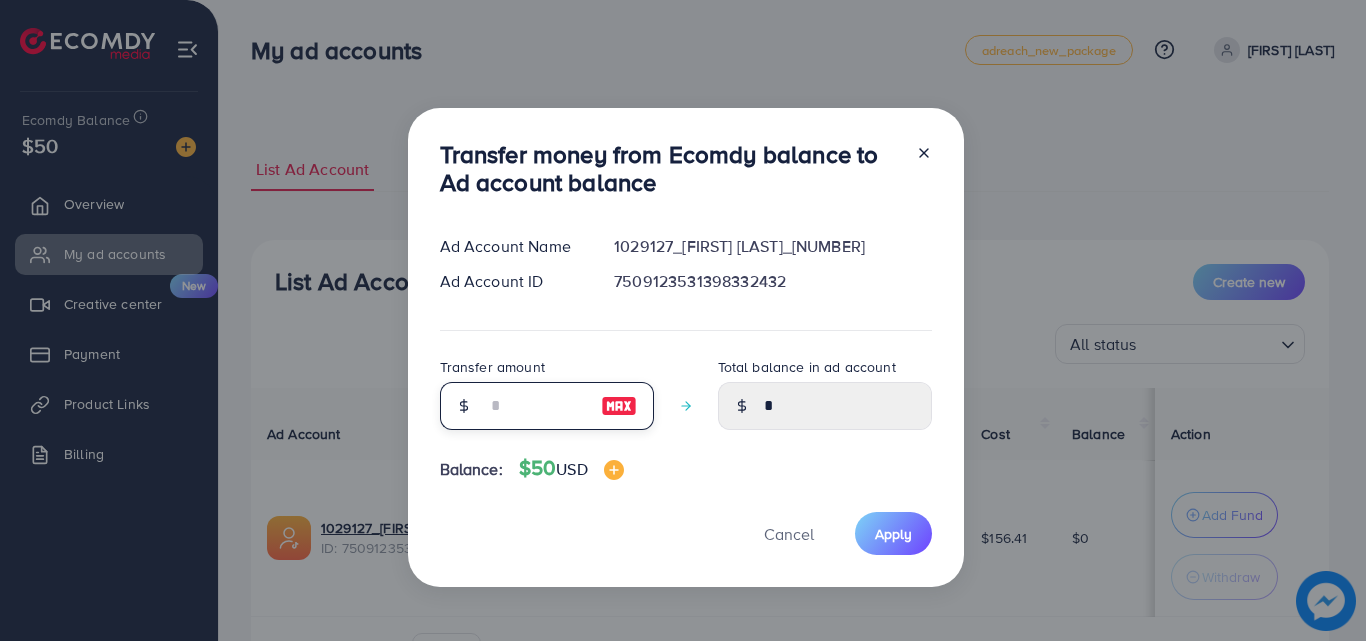 click at bounding box center [536, 406] 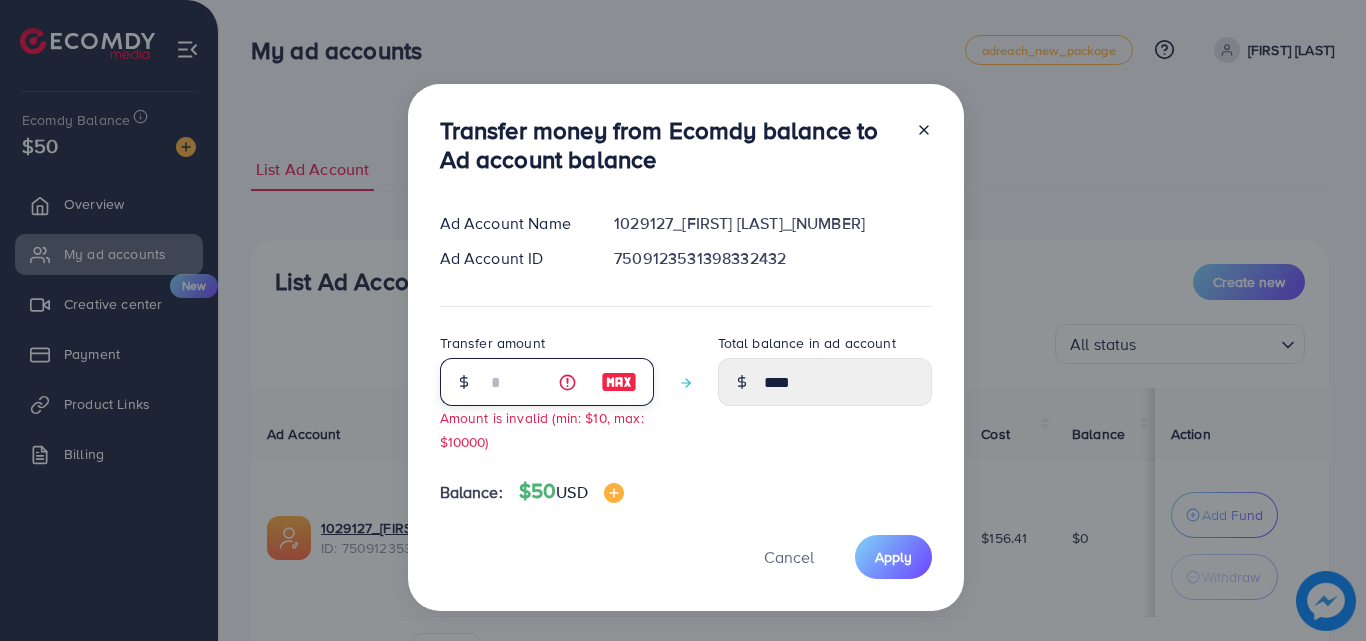type on "**" 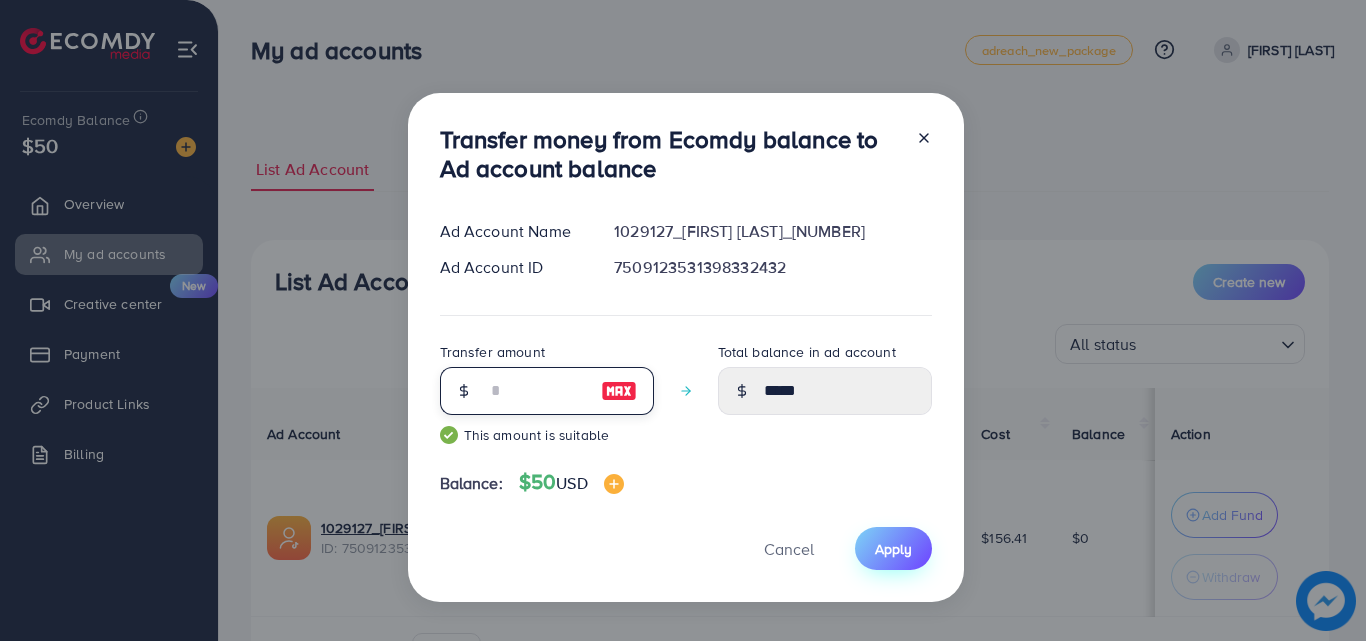 type on "**" 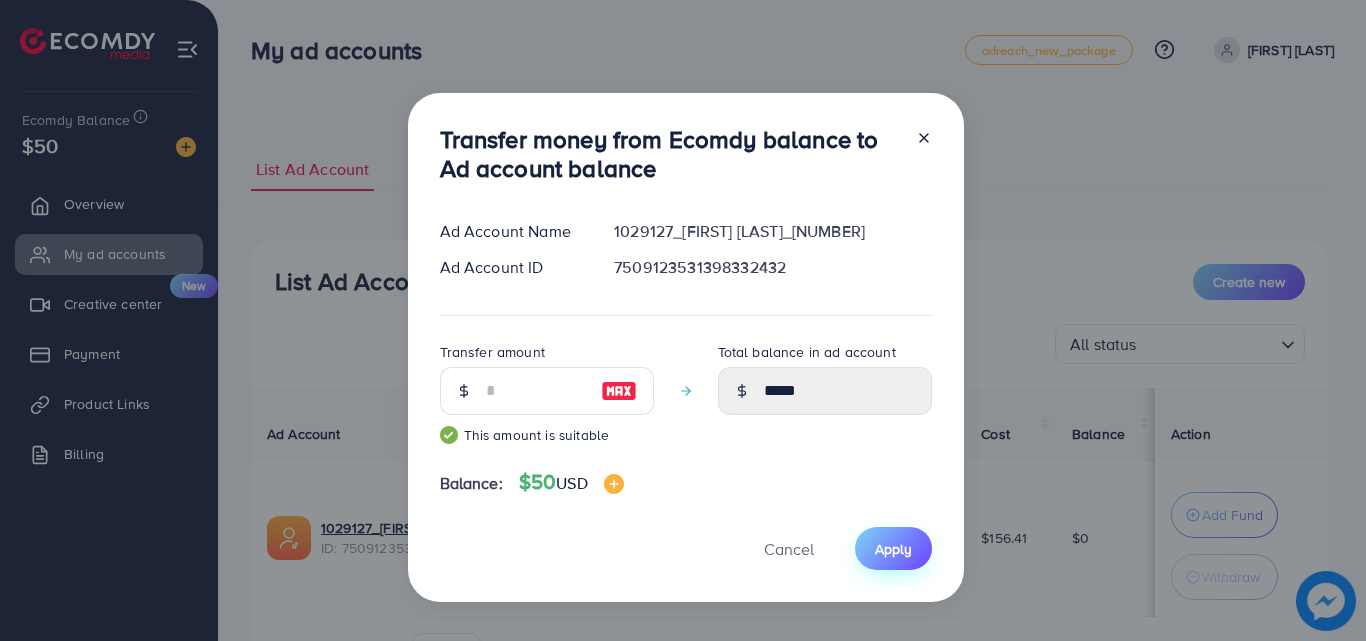click on "Apply" at bounding box center [893, 548] 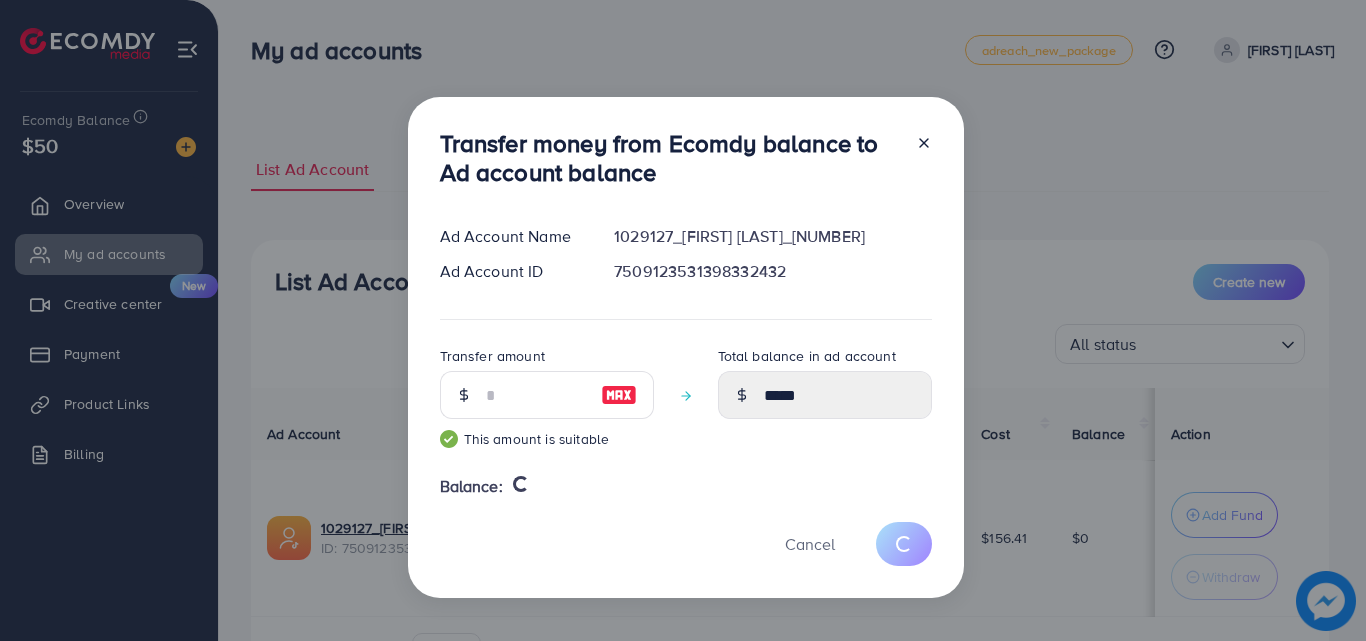 type 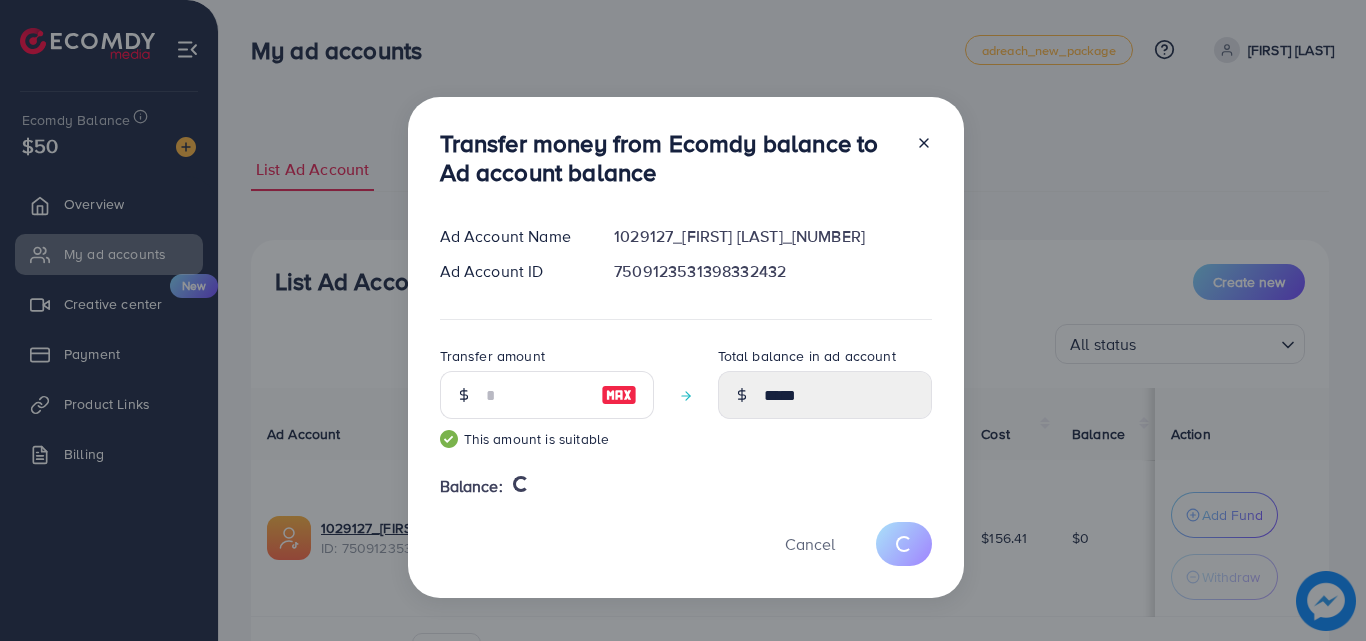 type on "*" 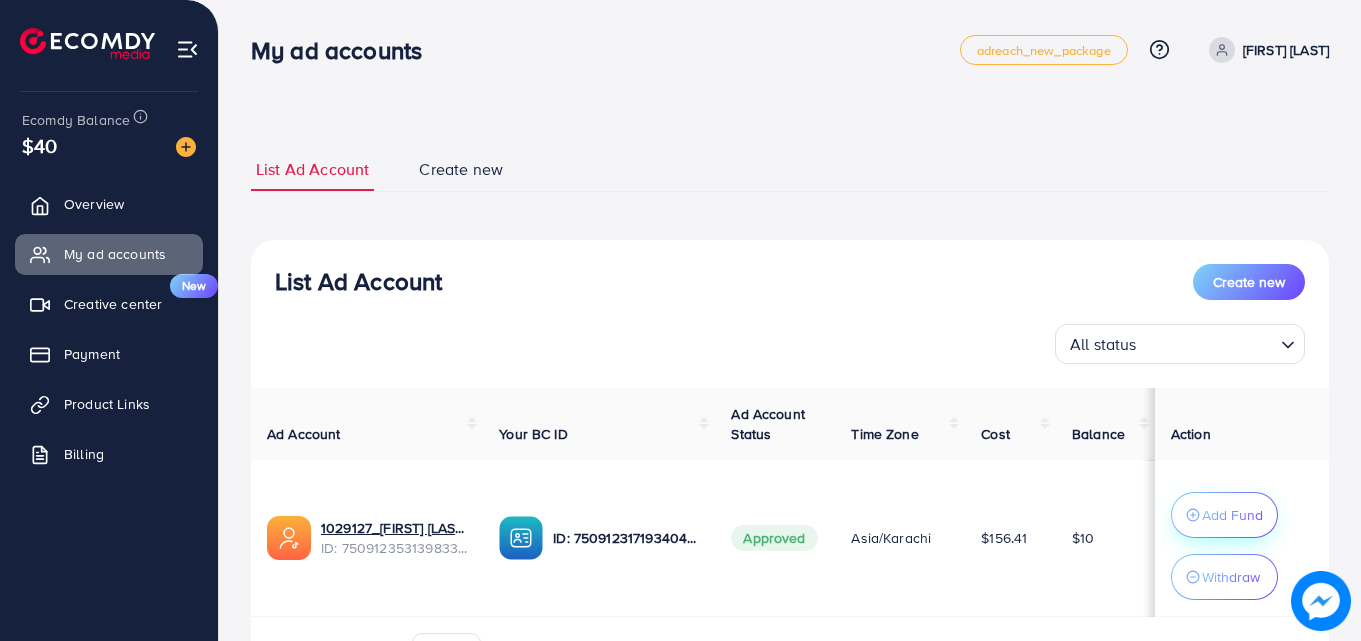click on "Add Fund" at bounding box center (1232, 515) 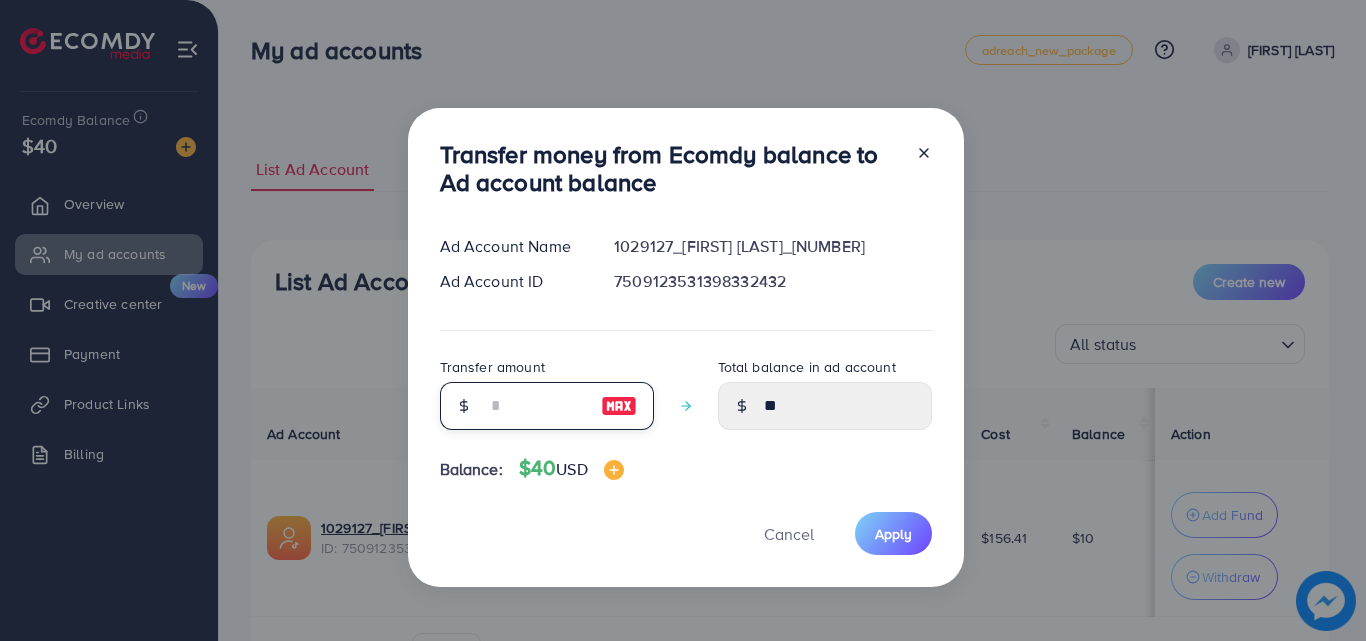 click at bounding box center (536, 406) 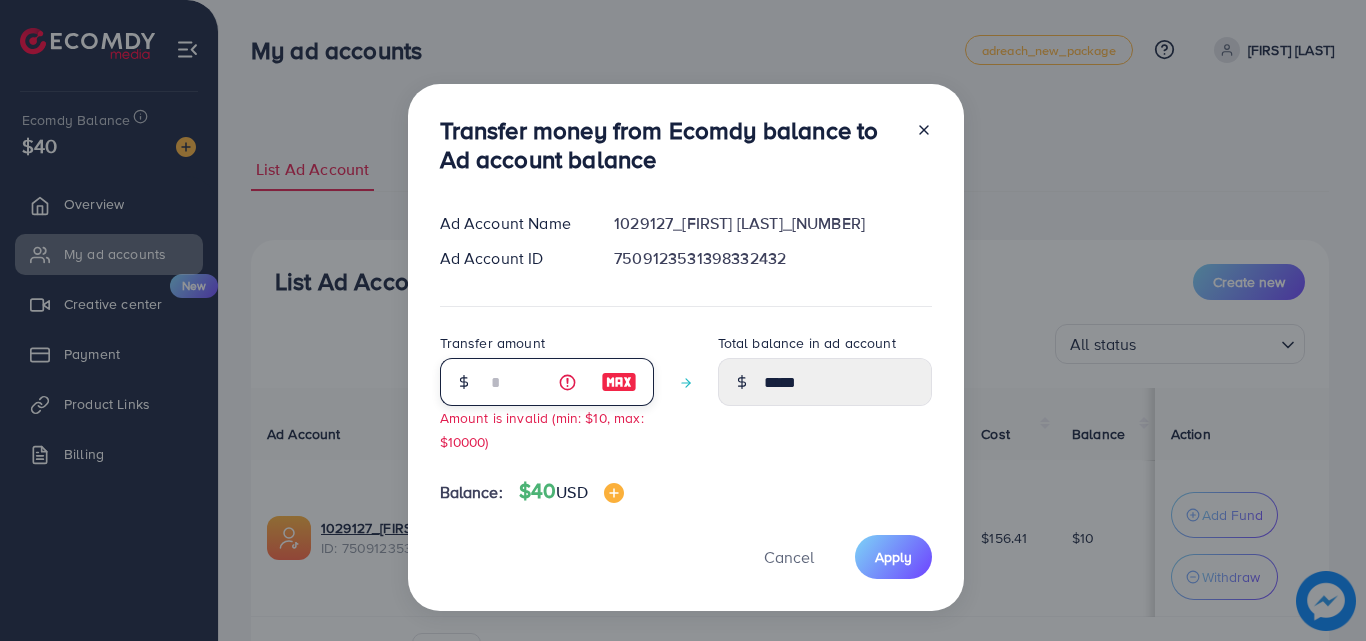 type on "**" 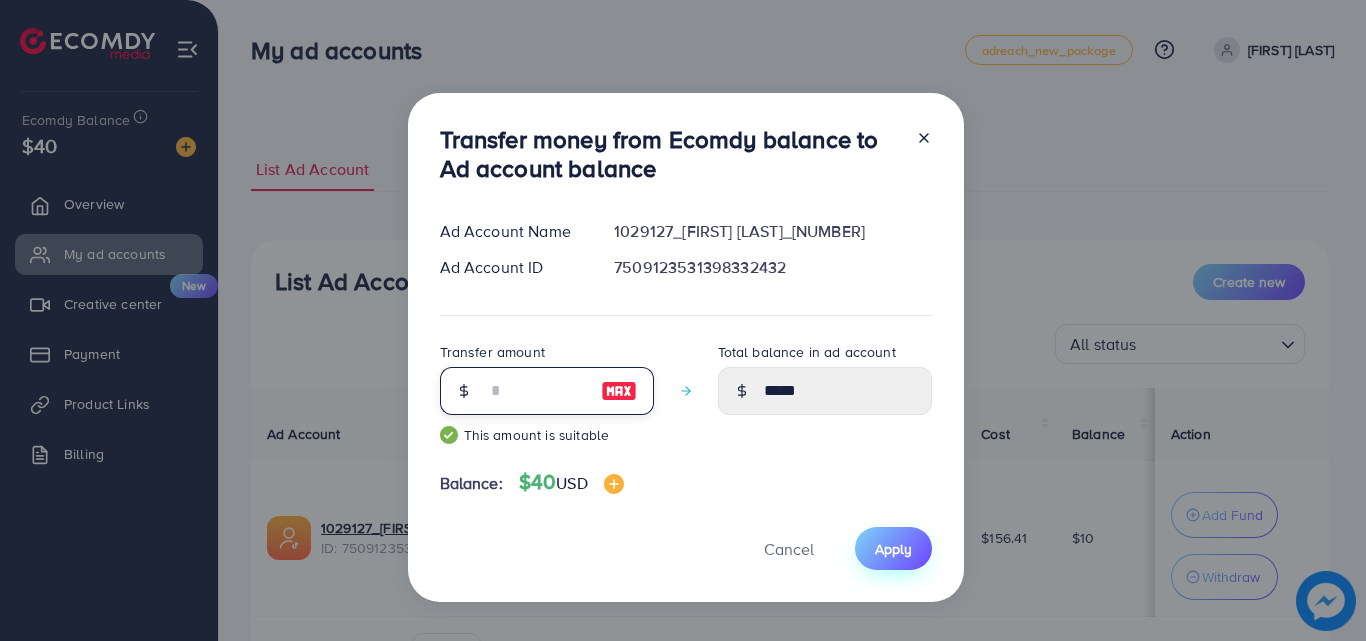 type on "**" 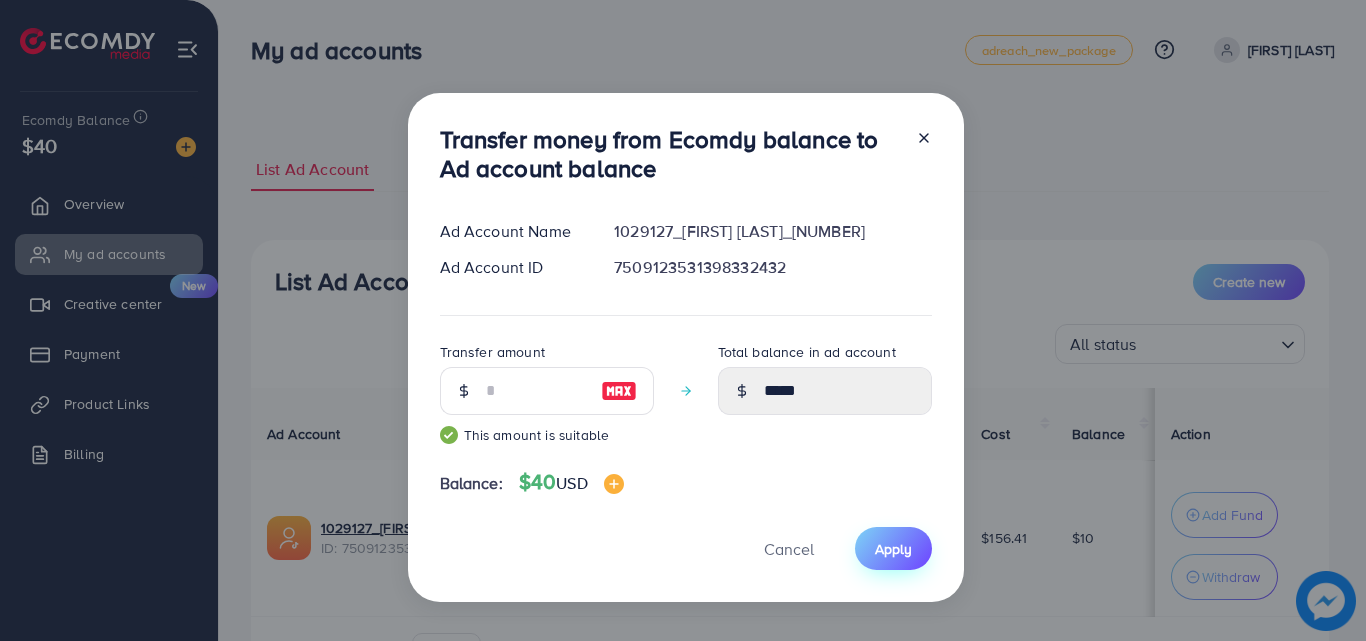 click on "Apply" at bounding box center (893, 548) 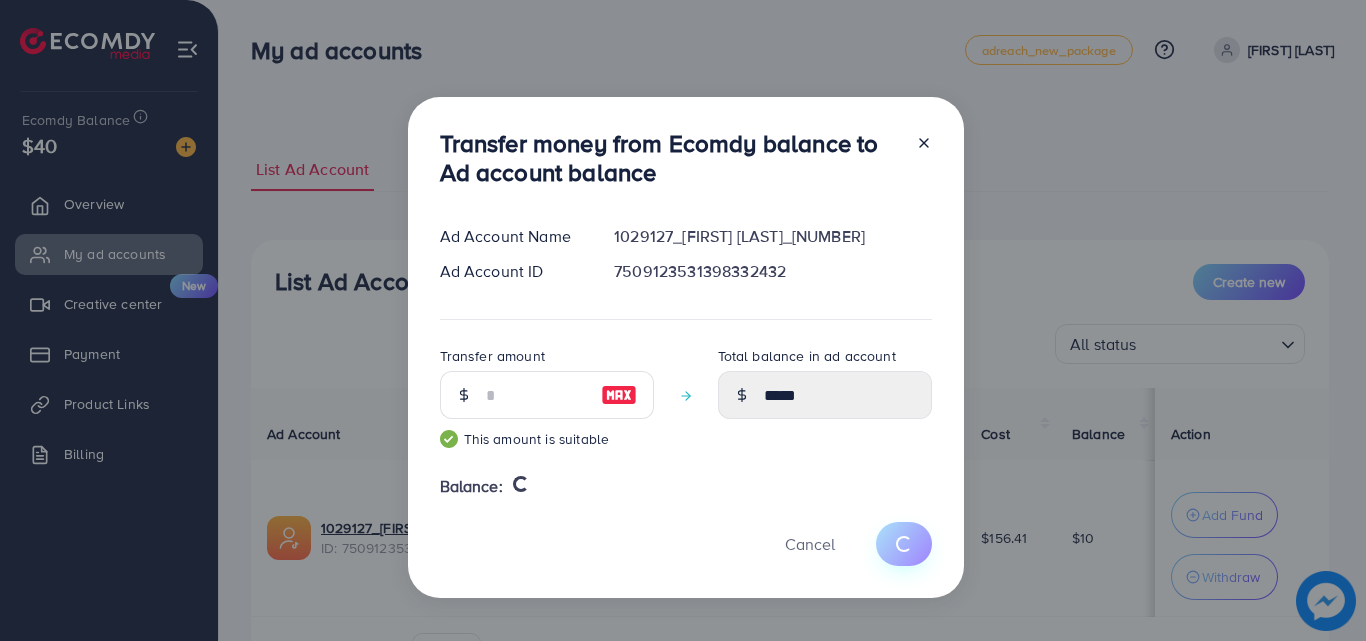 type 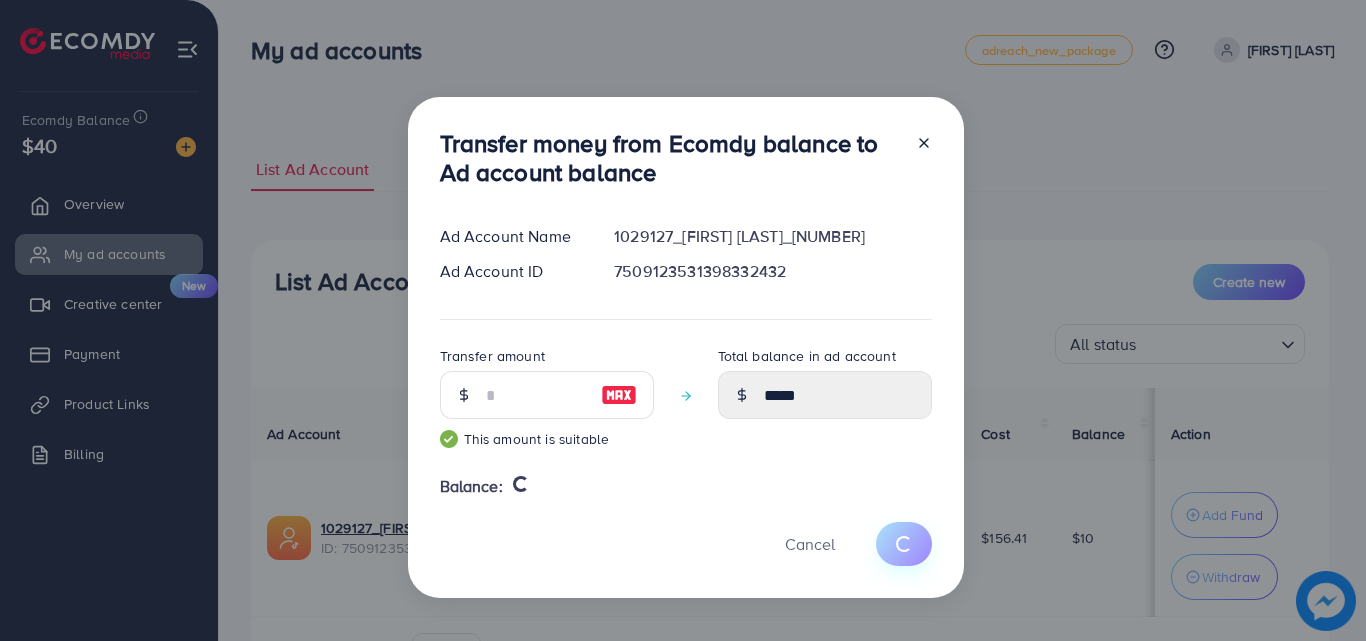 type on "**" 